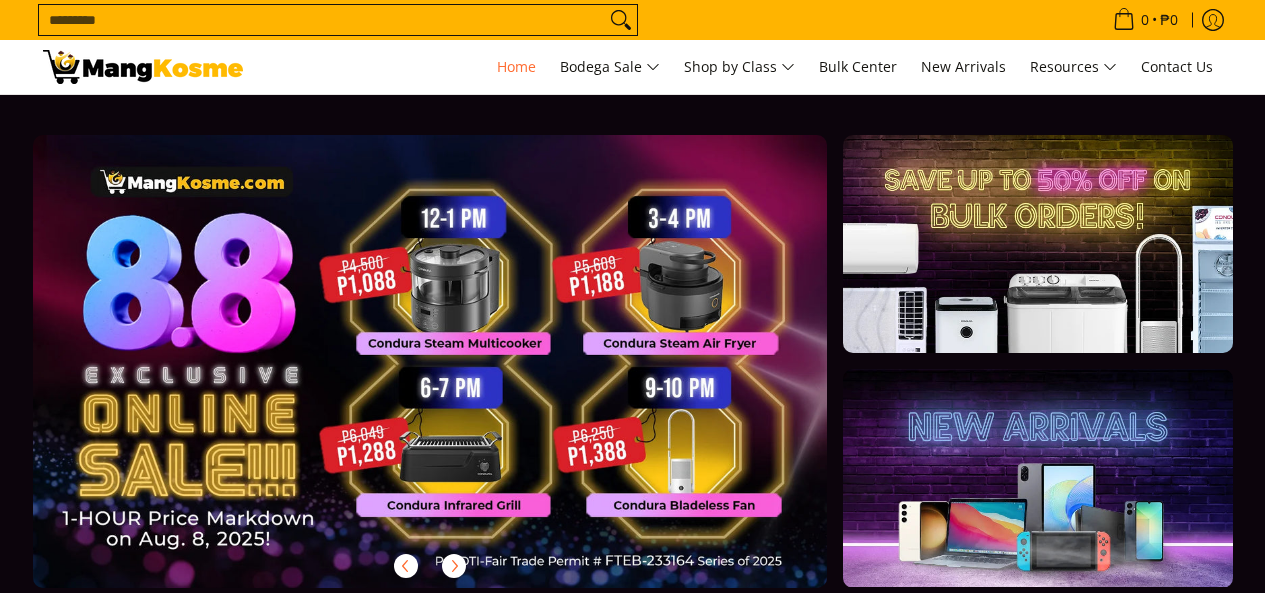scroll, scrollTop: 0, scrollLeft: 0, axis: both 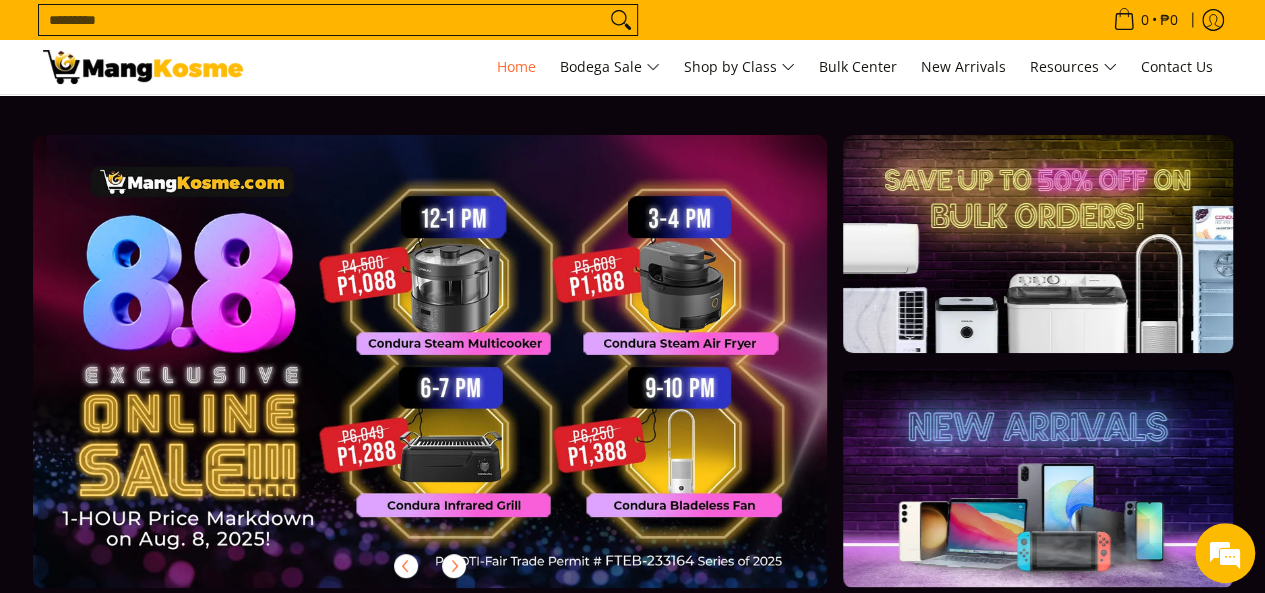 click on "Search..." at bounding box center [322, 20] 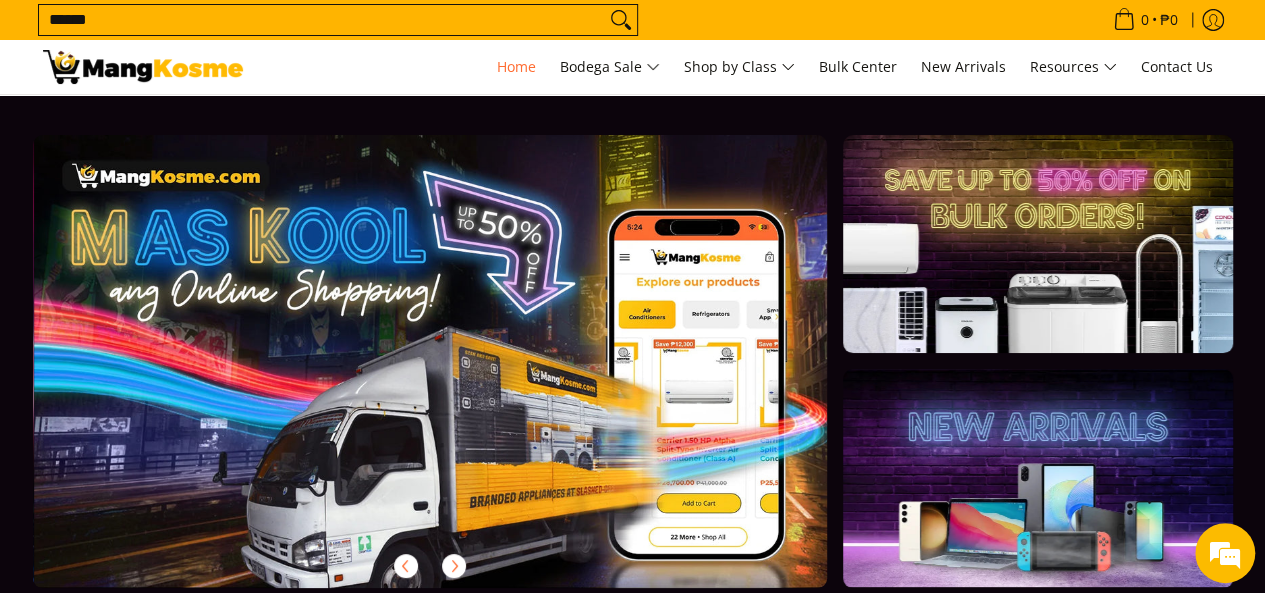 scroll, scrollTop: 0, scrollLeft: 795, axis: horizontal 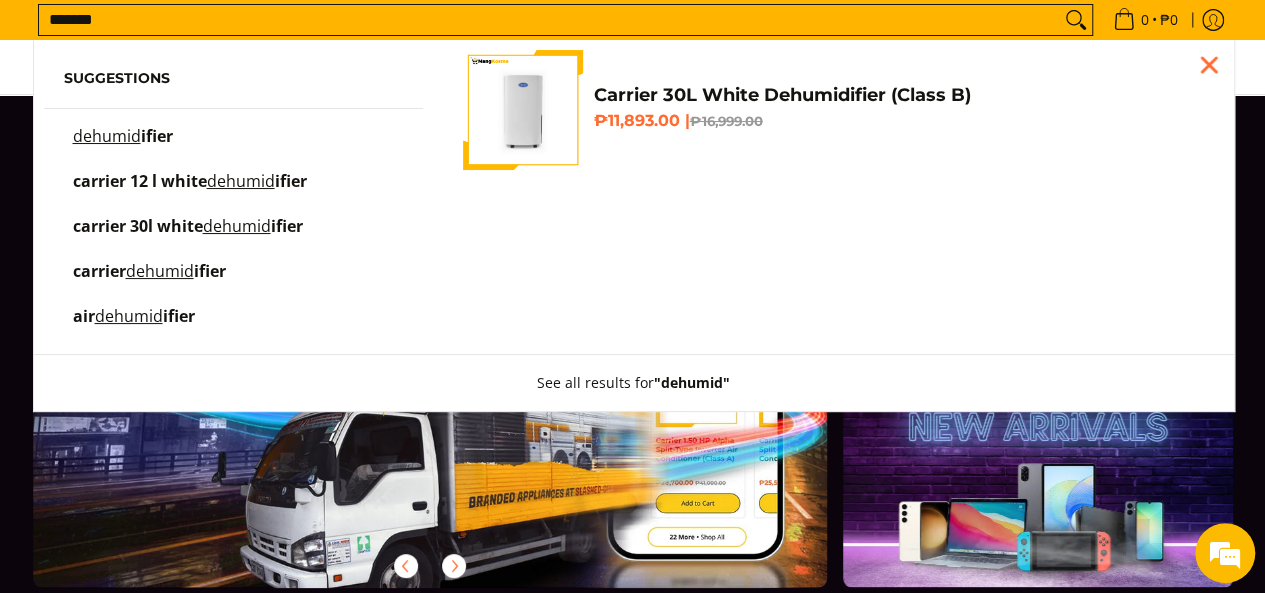 type on "*******" 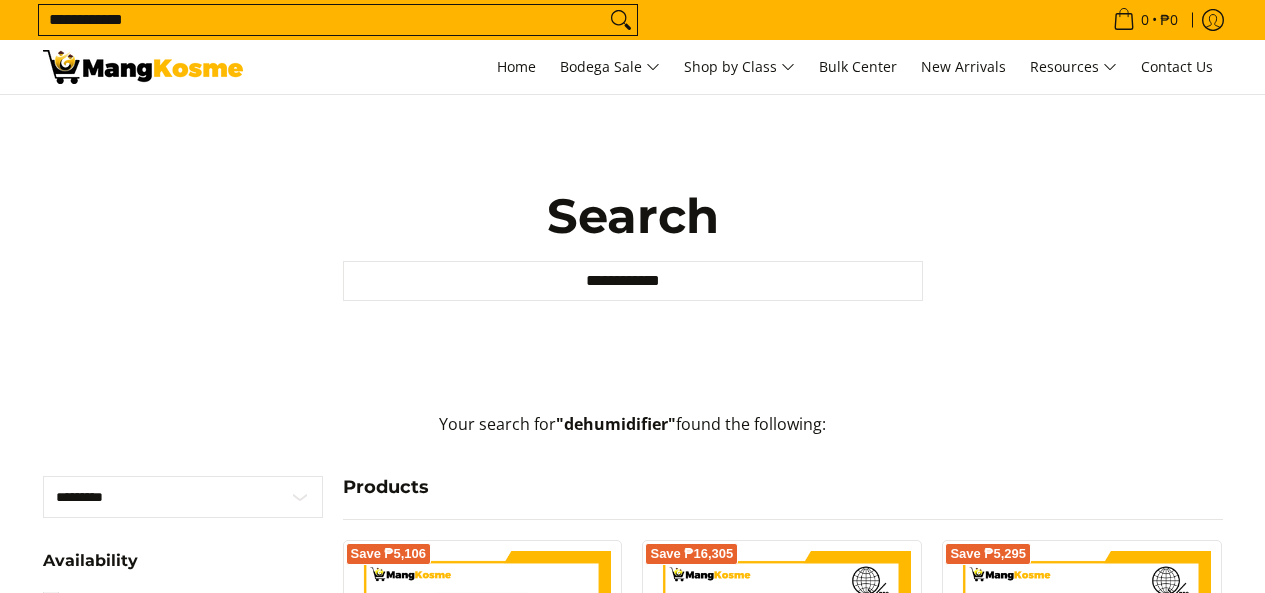 scroll, scrollTop: 0, scrollLeft: 0, axis: both 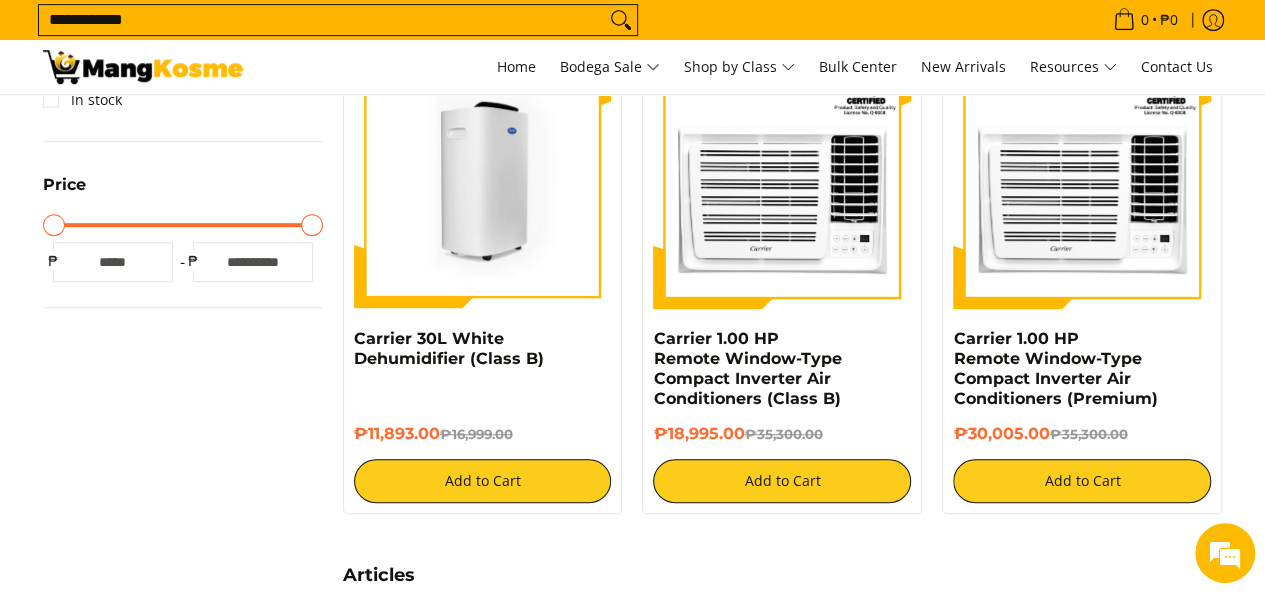 click at bounding box center (483, 180) 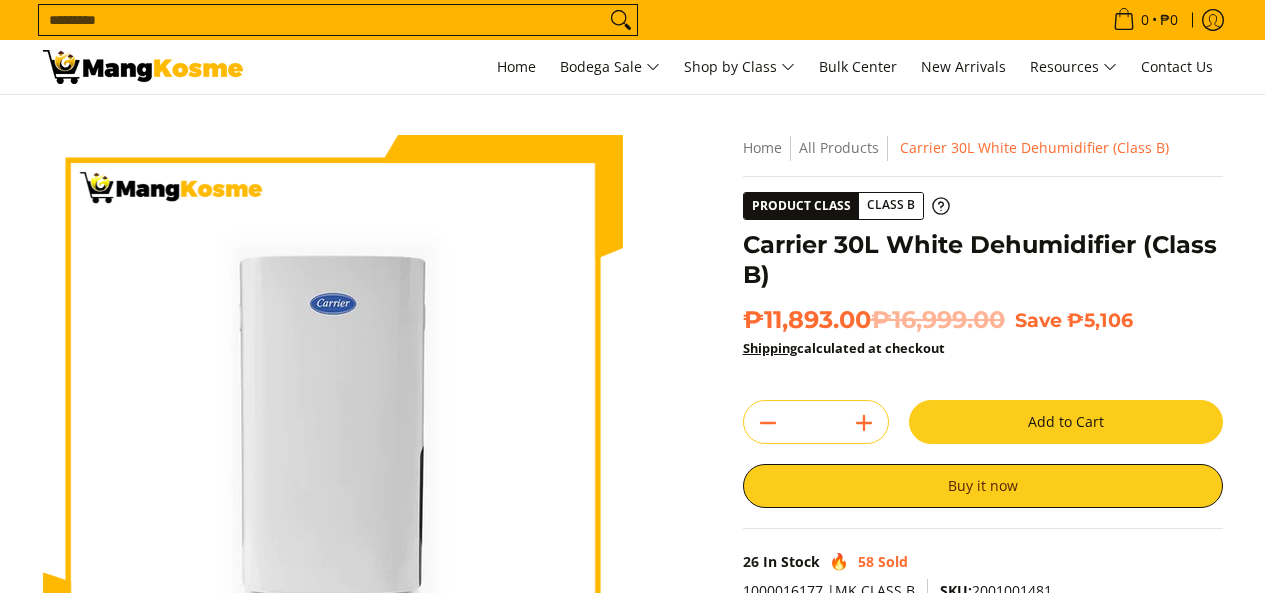 scroll, scrollTop: 0, scrollLeft: 0, axis: both 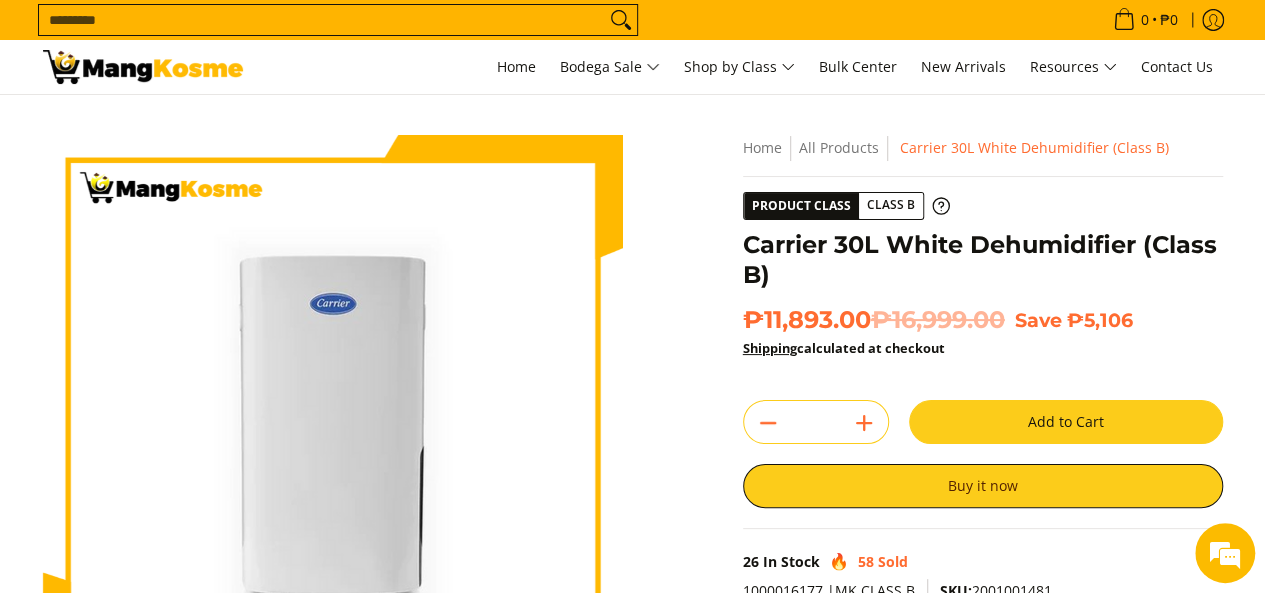 click on "Add to Cart" at bounding box center [1066, 422] 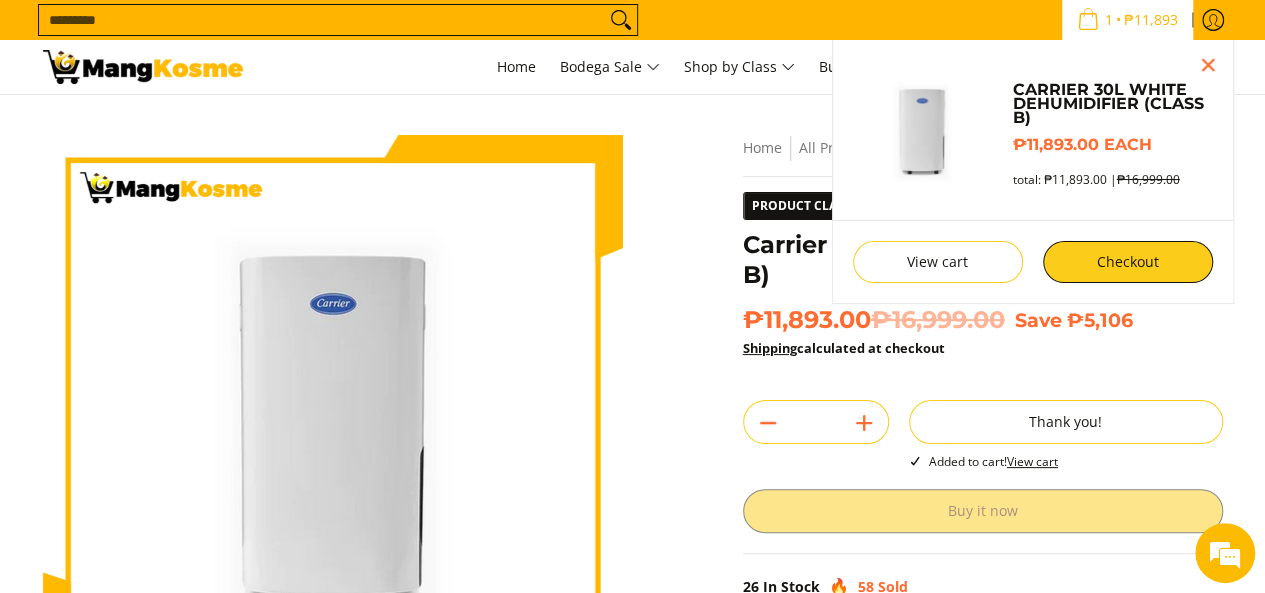 click on "₱11,893" at bounding box center (1151, 20) 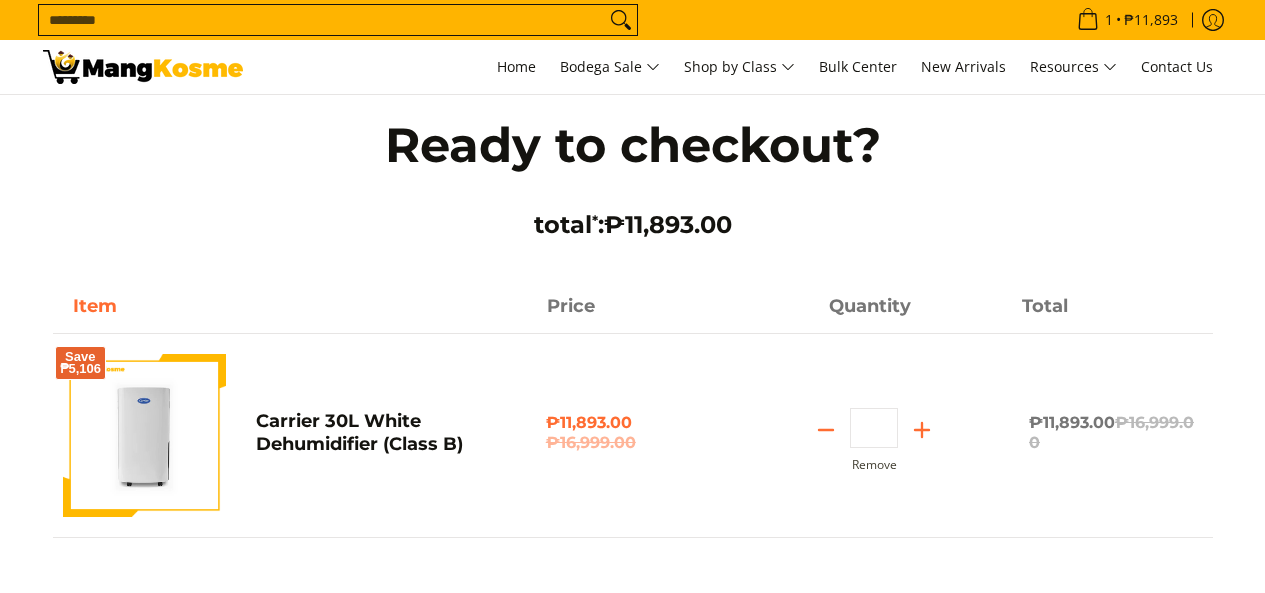 scroll, scrollTop: 0, scrollLeft: 0, axis: both 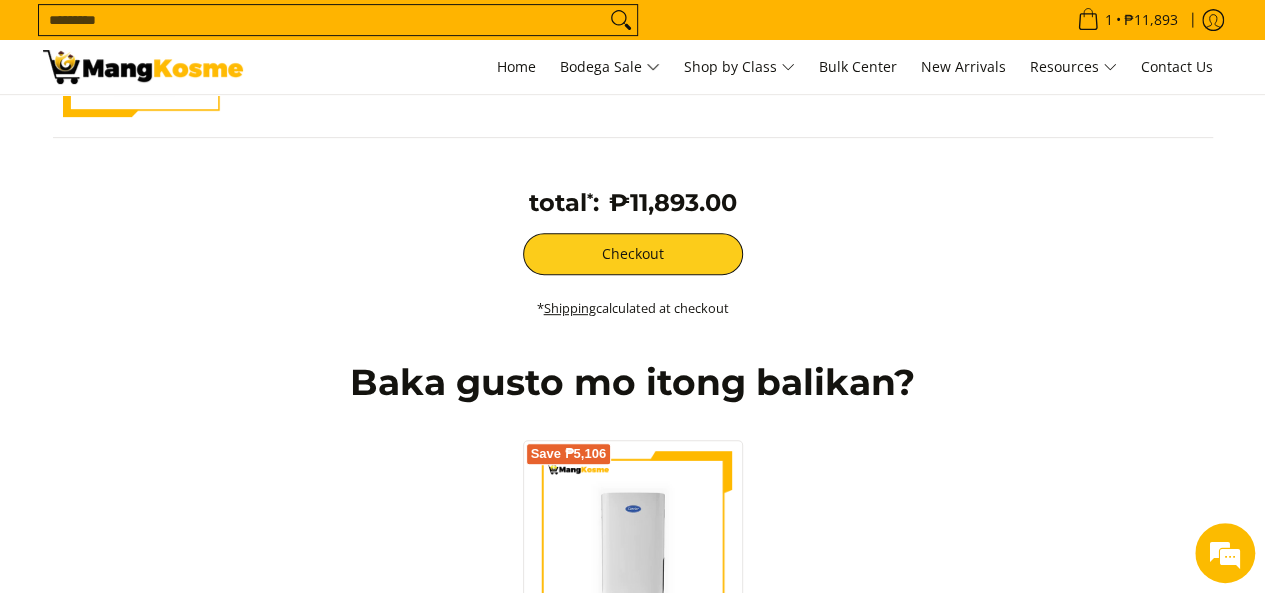 click on "₱11,893.00" at bounding box center (673, 210) 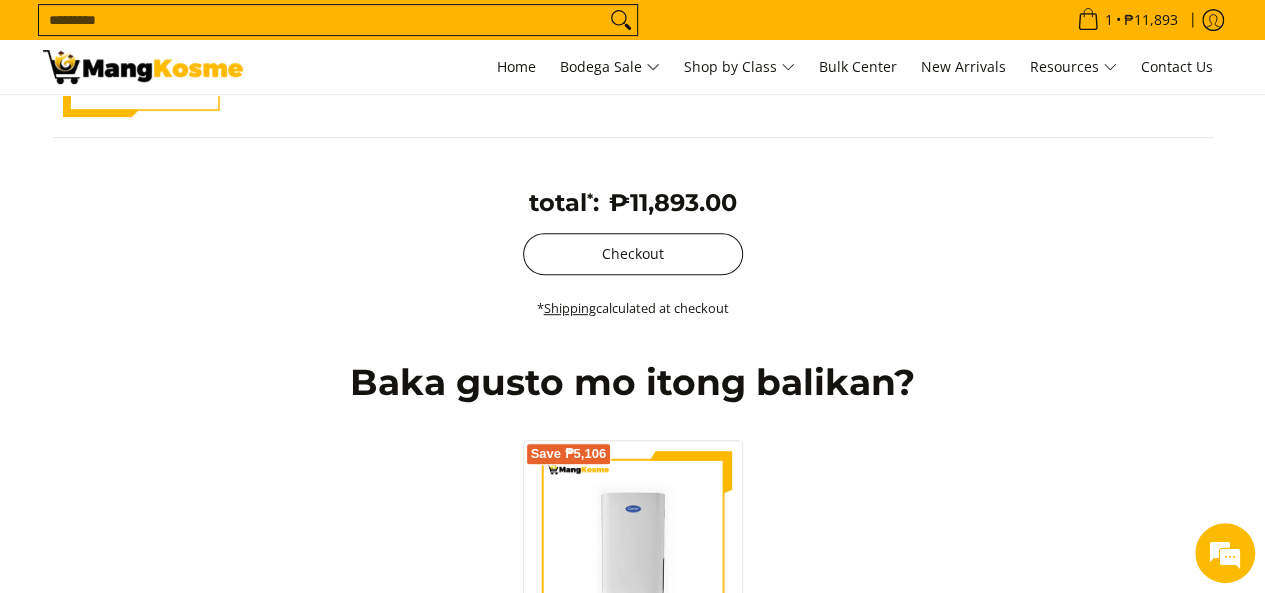 click on "Checkout" at bounding box center (633, 254) 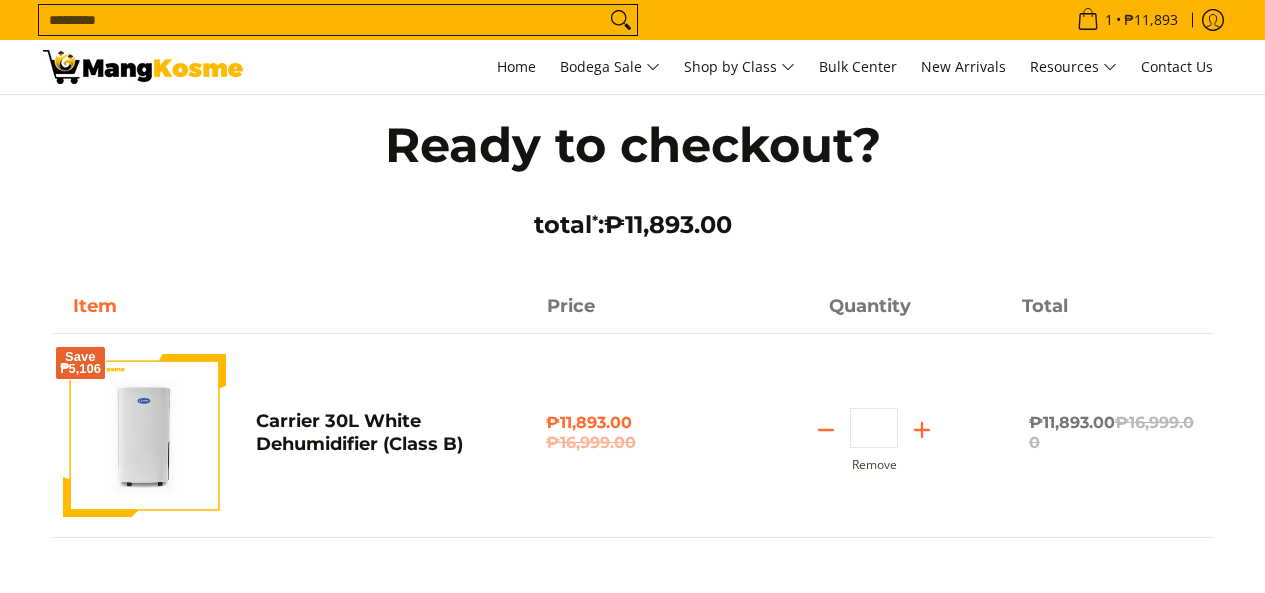 scroll, scrollTop: 400, scrollLeft: 0, axis: vertical 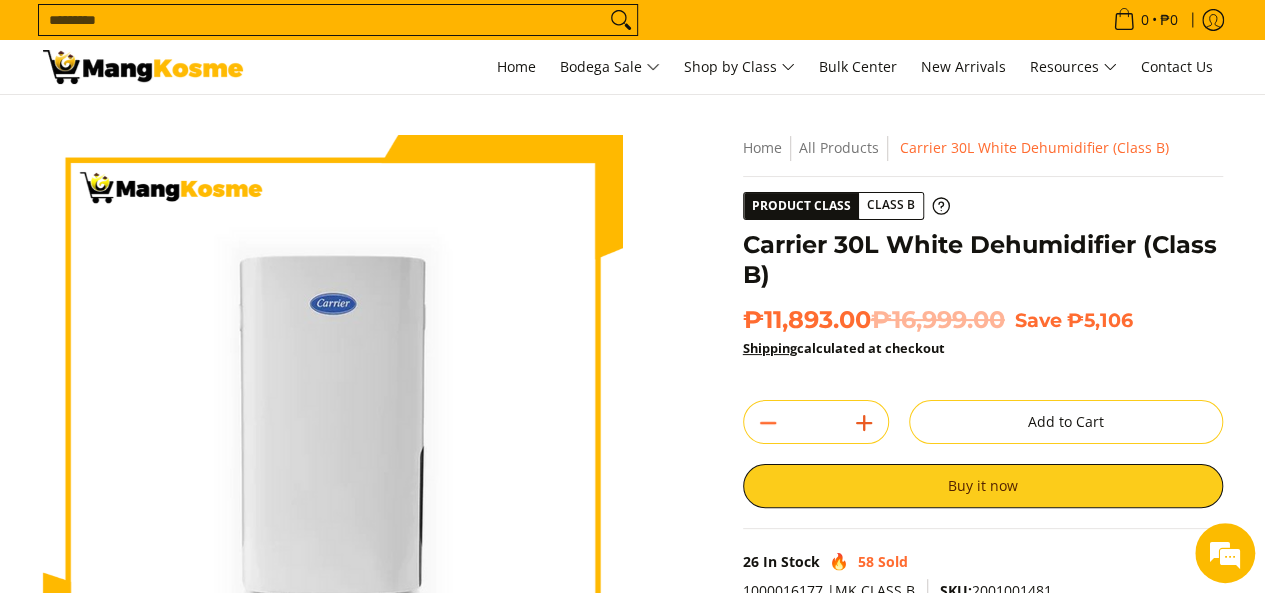 click 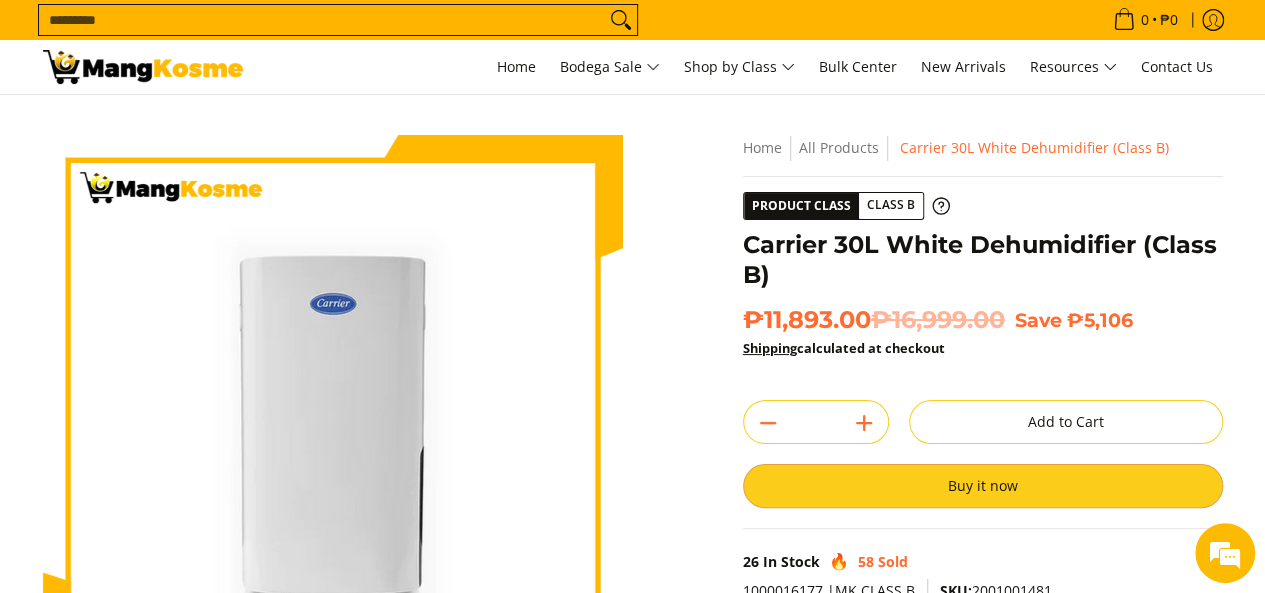 scroll, scrollTop: 0, scrollLeft: 0, axis: both 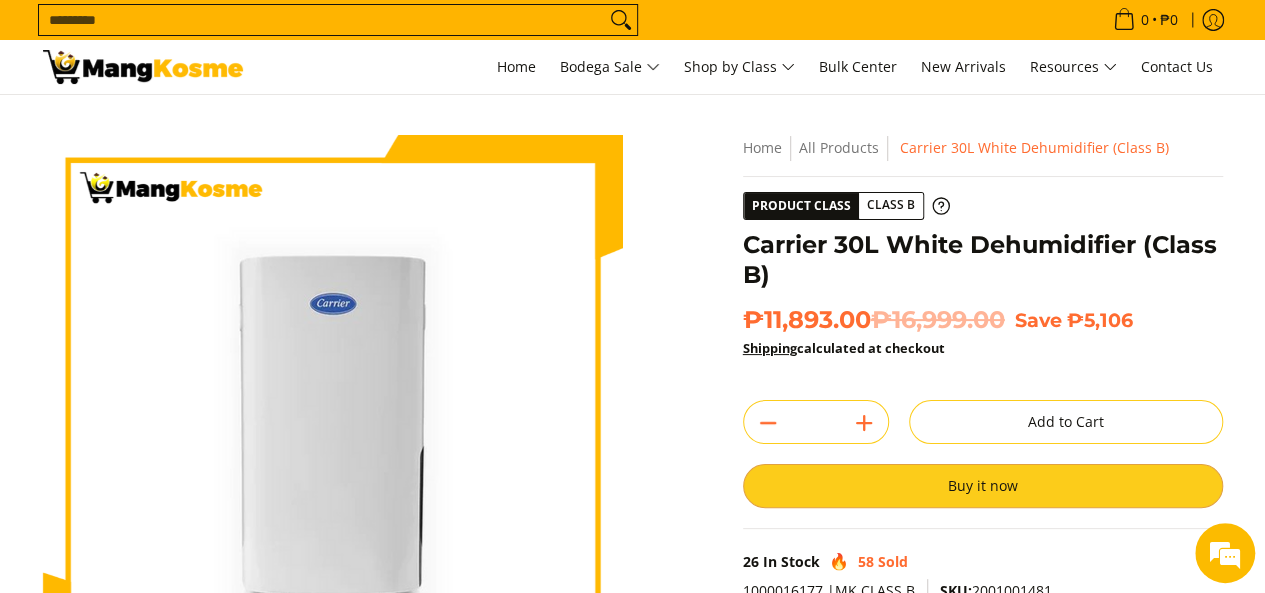 click on "Buy it now" at bounding box center (983, 486) 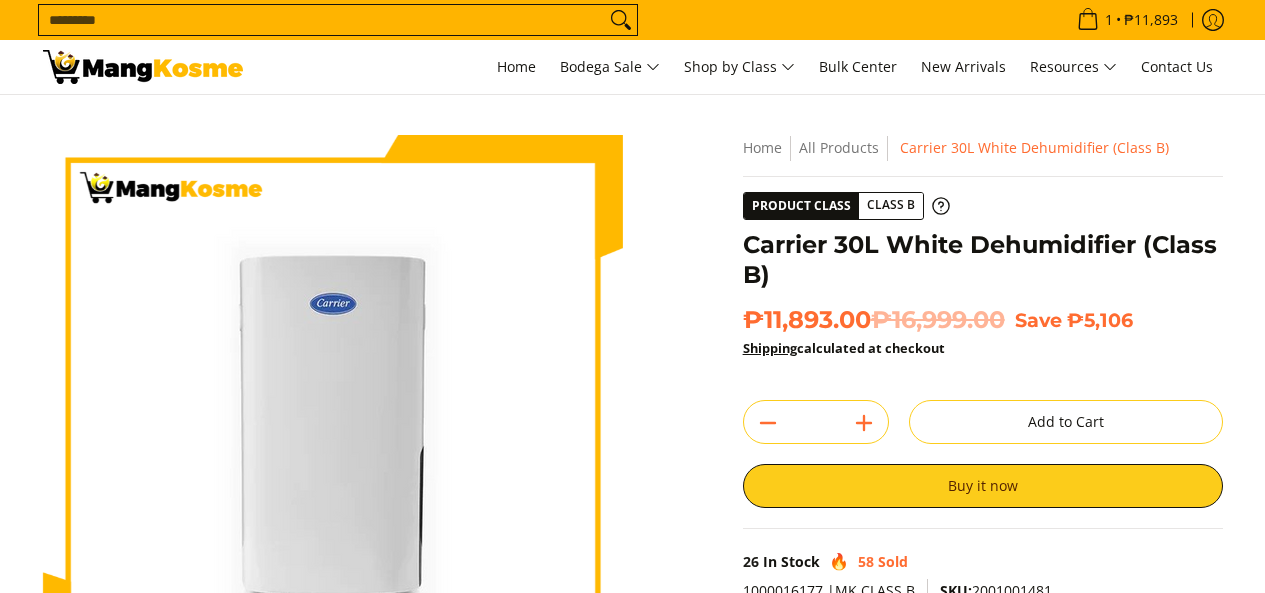 scroll, scrollTop: 0, scrollLeft: 0, axis: both 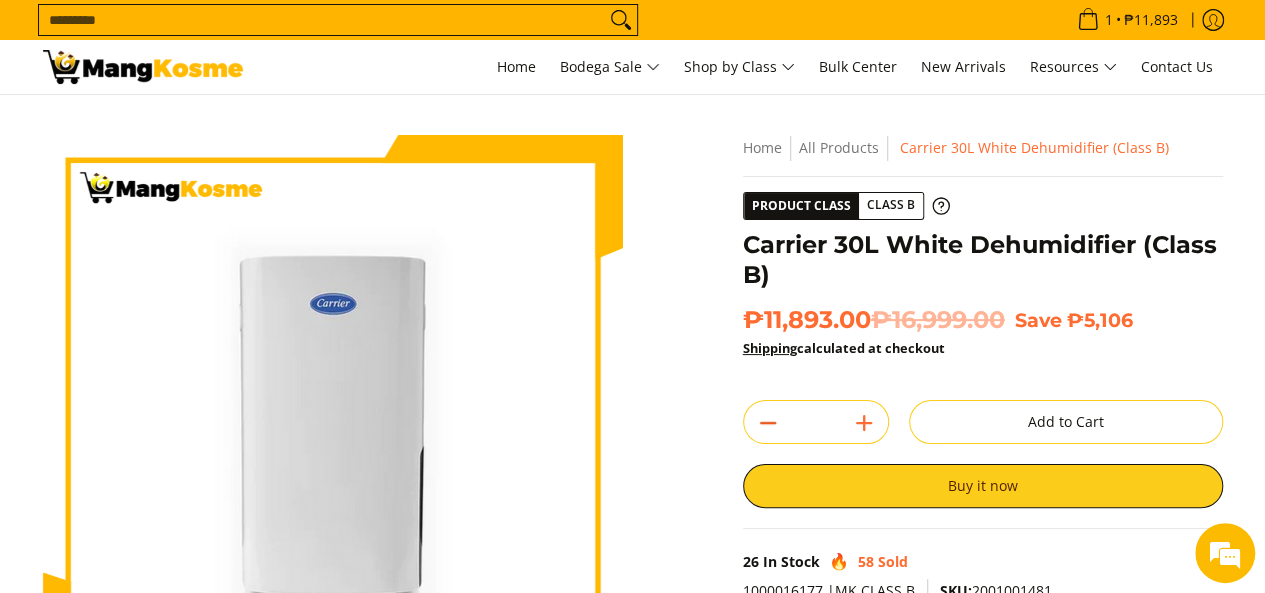 click 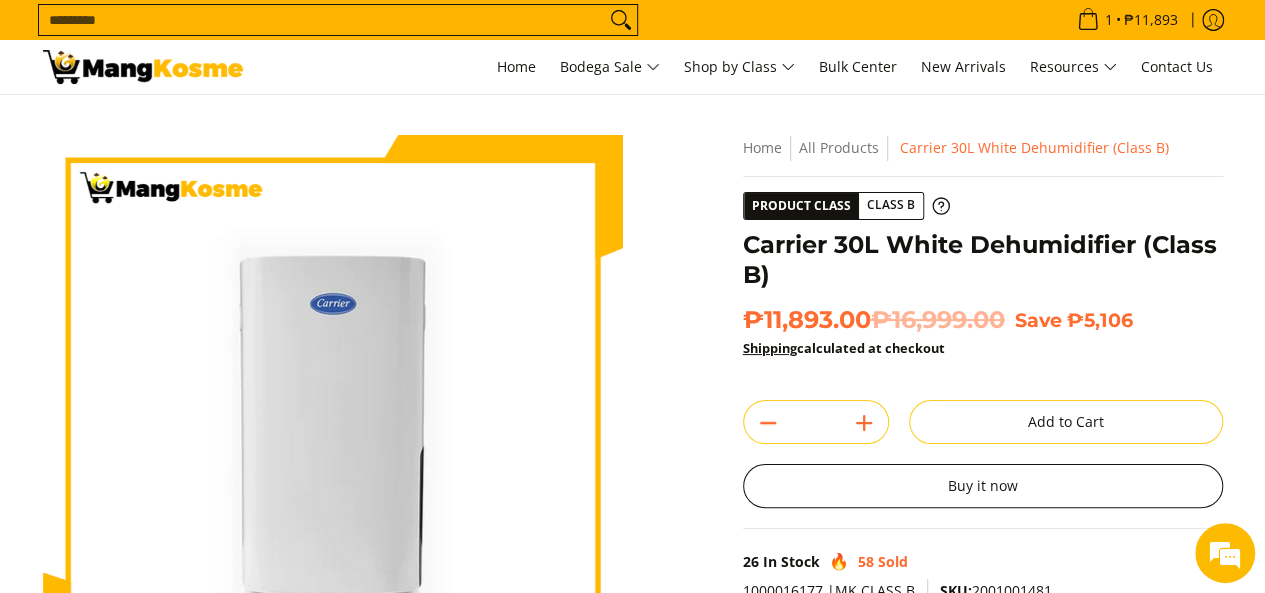 click on "Buy it now" at bounding box center (983, 486) 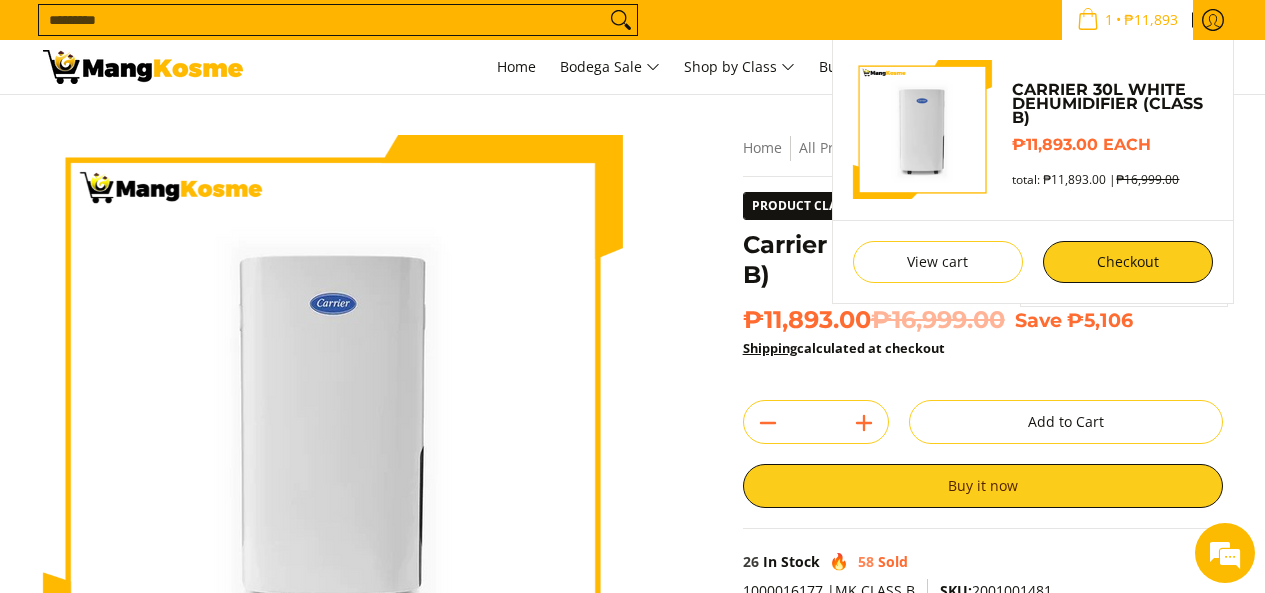 scroll, scrollTop: 0, scrollLeft: 0, axis: both 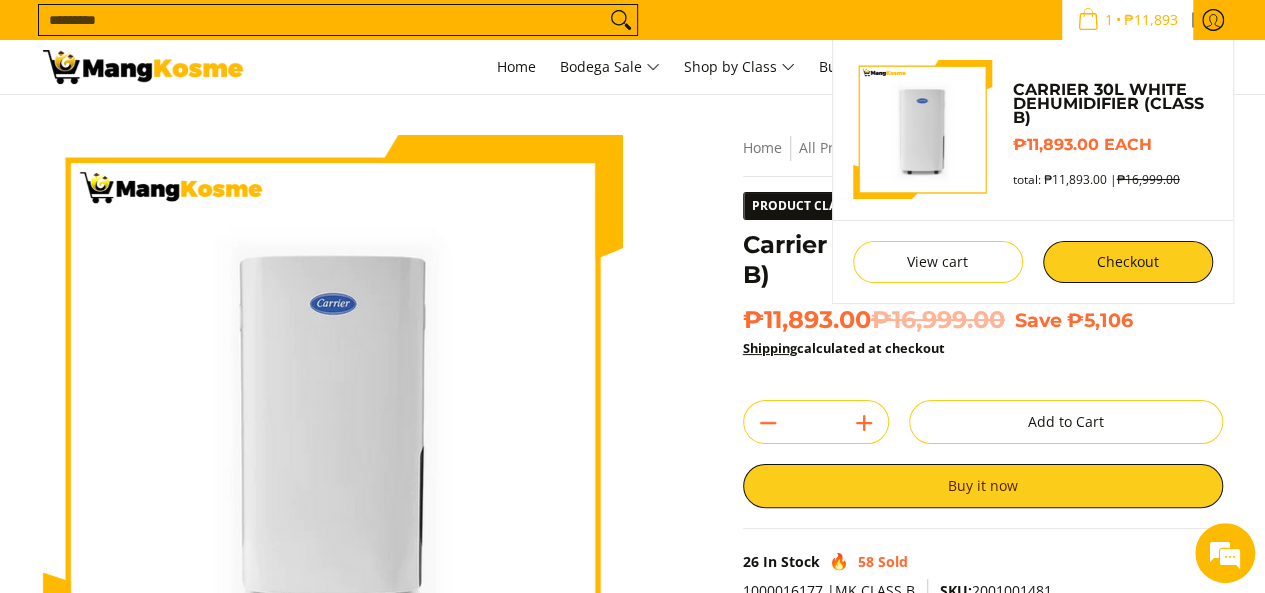 click on "1  •
₱11,893" at bounding box center [1127, 20] 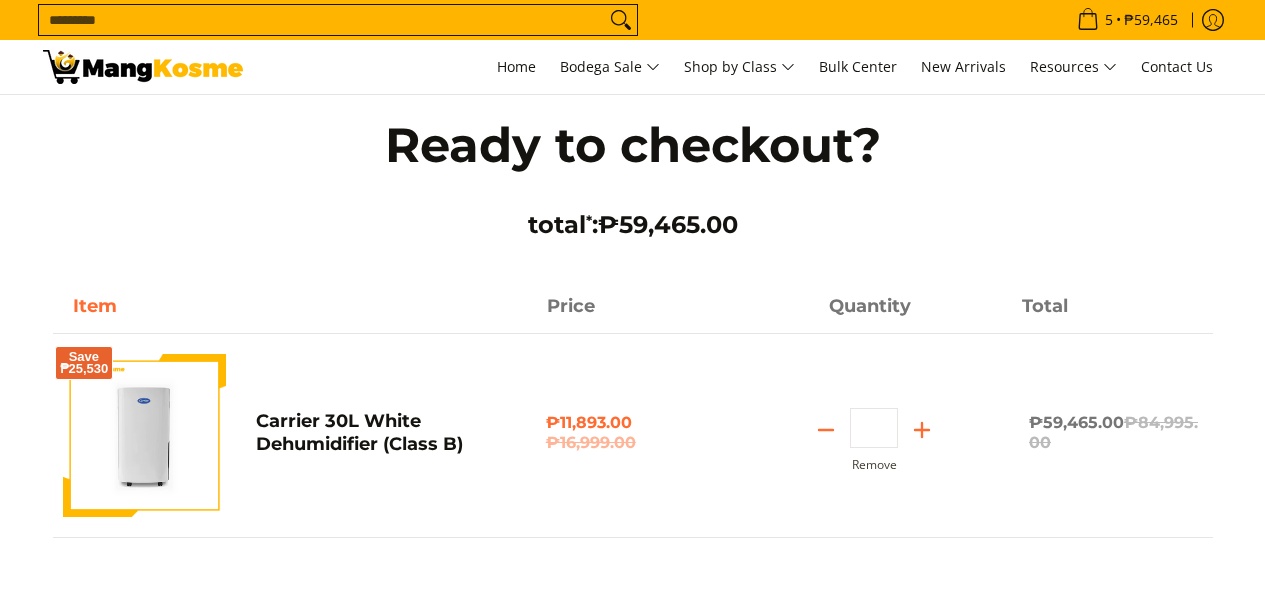 scroll, scrollTop: 0, scrollLeft: 0, axis: both 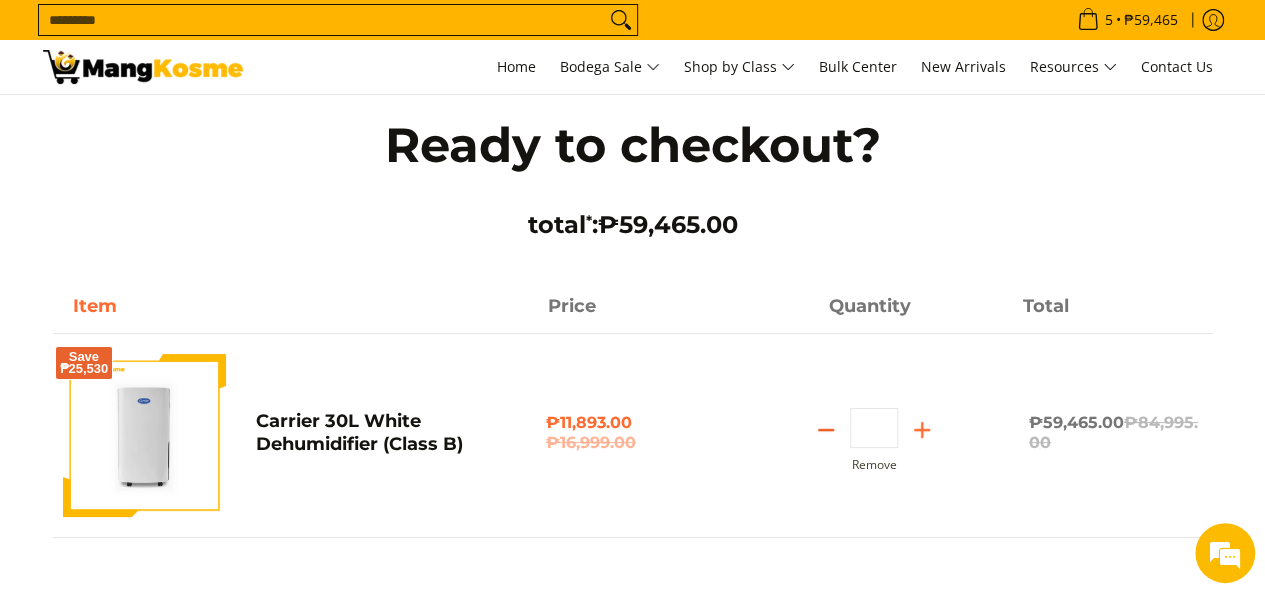 click 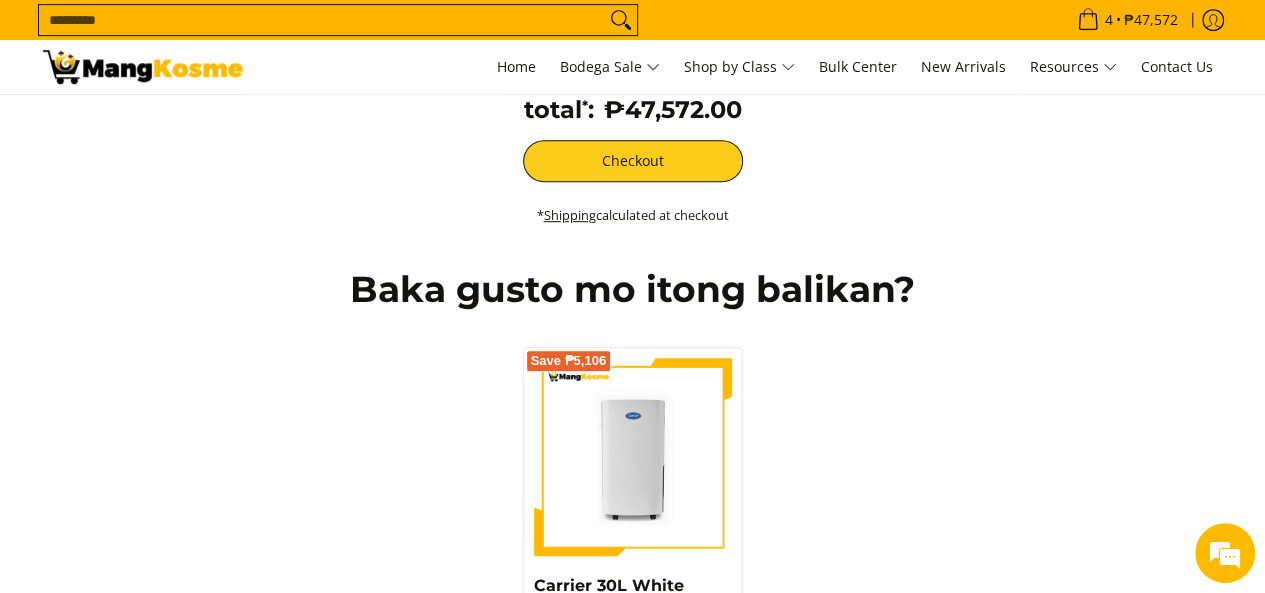 scroll, scrollTop: 500, scrollLeft: 0, axis: vertical 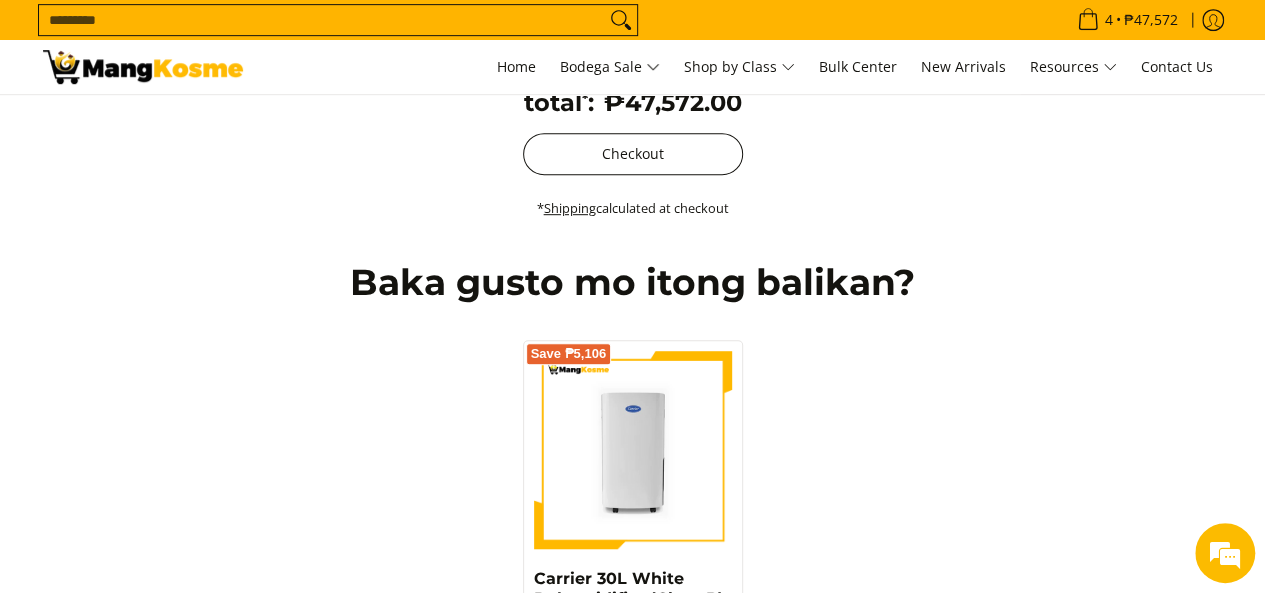 click on "Checkout" at bounding box center [633, 154] 